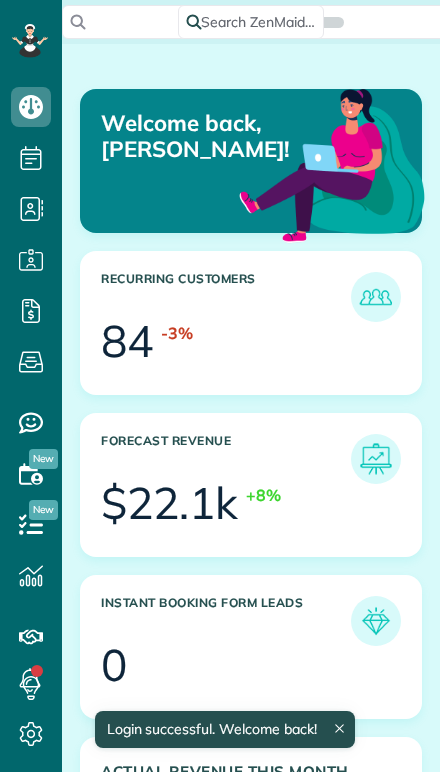scroll, scrollTop: 0, scrollLeft: 0, axis: both 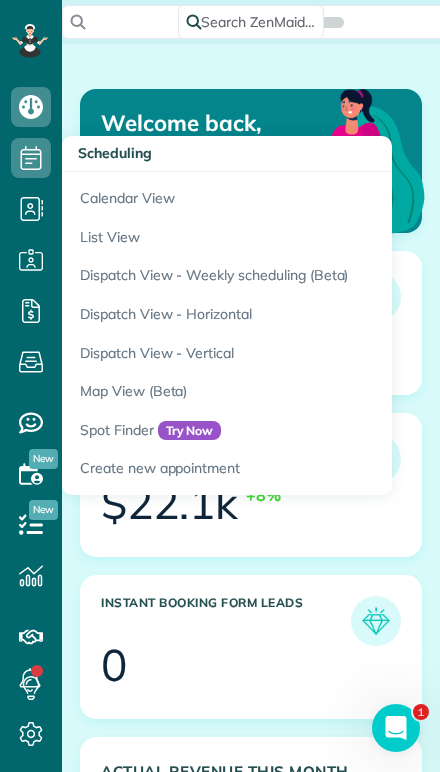 click on "Calendar View" at bounding box center [312, 195] 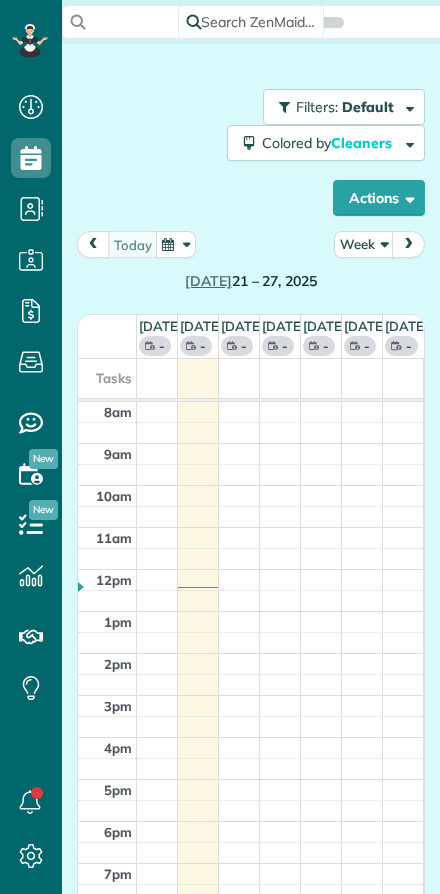 scroll, scrollTop: 0, scrollLeft: 0, axis: both 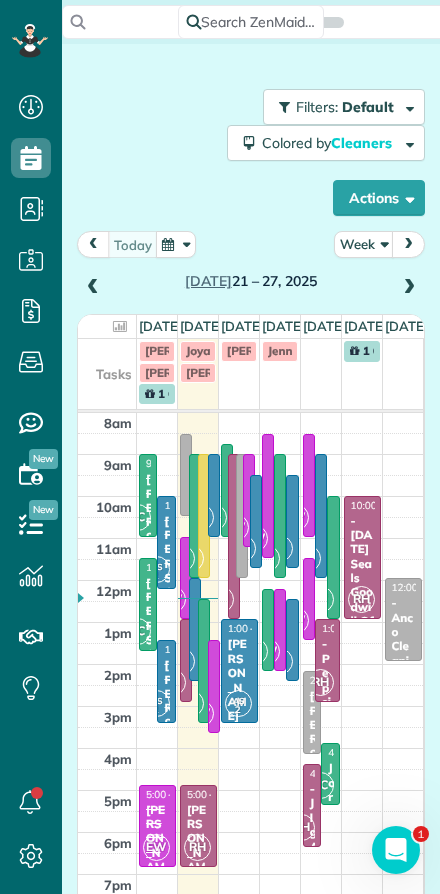 click on "Week" at bounding box center [364, 244] 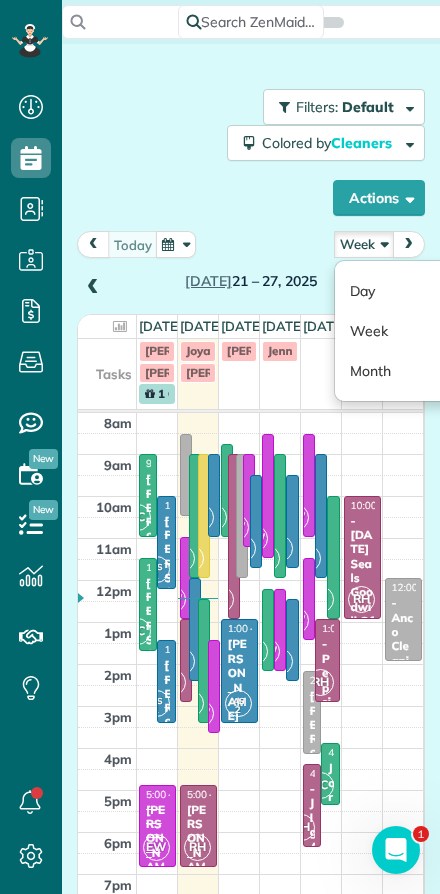 click on "Day" at bounding box center (414, 291) 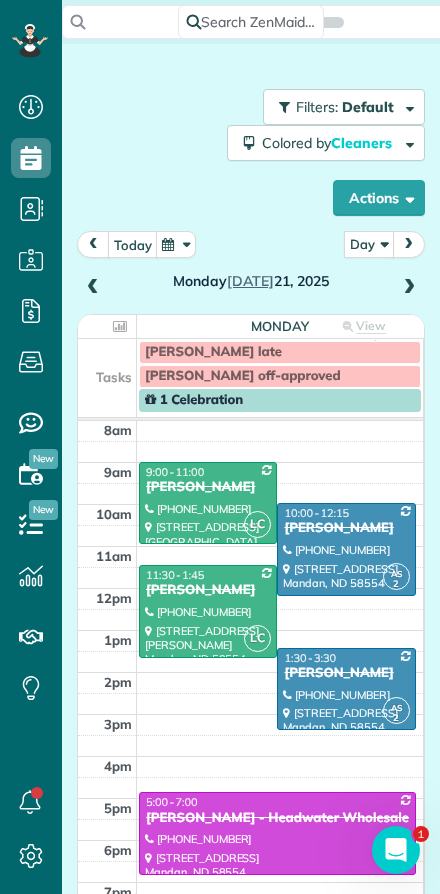 click on "today" at bounding box center [133, 244] 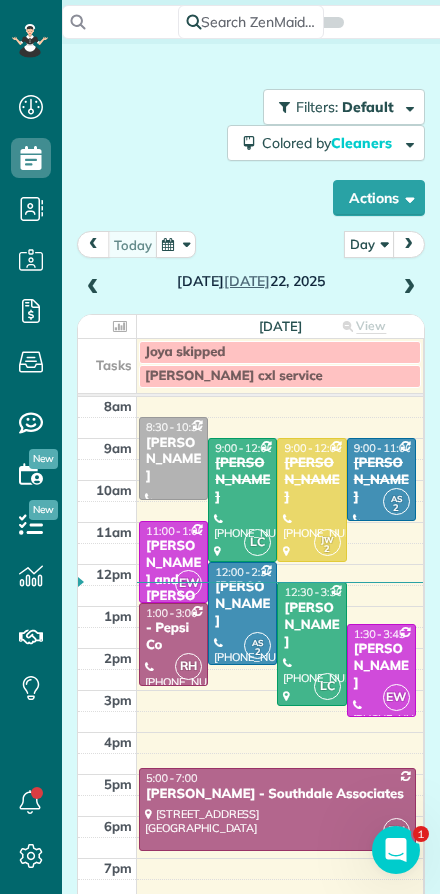 click at bounding box center [311, 644] 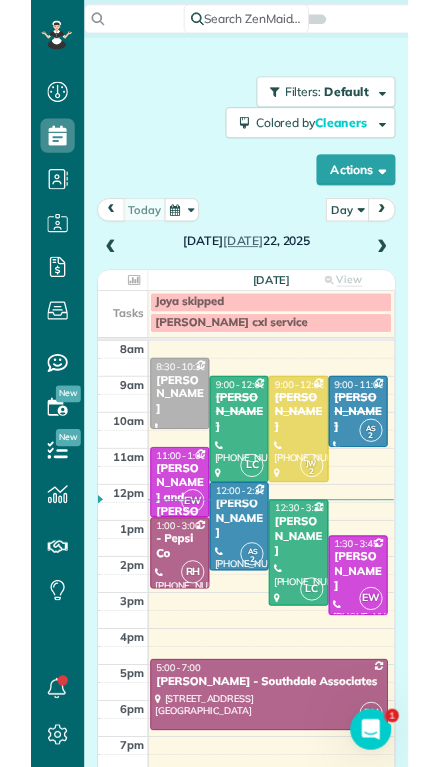 scroll, scrollTop: 44, scrollLeft: 0, axis: vertical 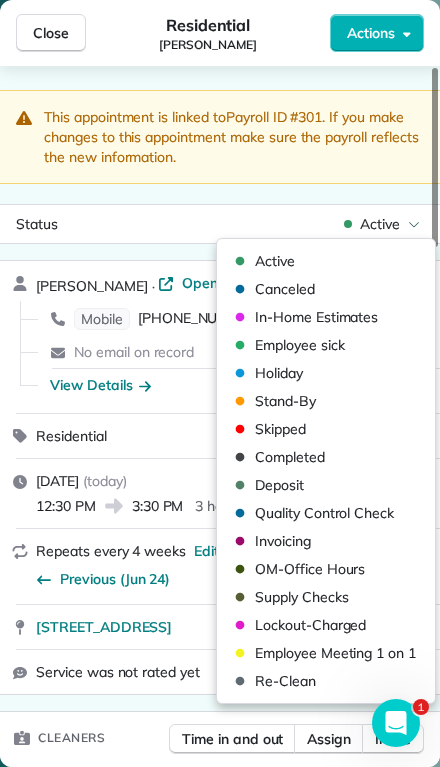 click on "This appointment is linked to  Payroll ID #301 .   If you make changes to this appointment make sure the payroll reflects the new information. Status Active Rachel Heintz · Open profile Mobile (701) 341-0023 Copy No email on record Add email View Details Residential Tuesday, July 22, 2025 ( today ) 12:30 PM 3:30 PM 3 hours and 0 minutes Repeats every 4 weeks Edit recurring service Previous (Jun 24) Next (Aug 19) 7620 Limestone Lane Bismarck ND 58503 Service was not rated yet Setup ratings Cleaners Time in and out Assign Invite Team No team assigned yet Cleaners Laura   Christensen 12:30 PM 3:30 PM Checklist Try Now Keep this appointment up to your standards. Stay on top of every detail, keep your cleaners organised, and your client happy. Assign a checklist Watch a 5 min demo Billing Billing actions Automatically calculated Price $135.00 Overcharge $0.00 Discount $0.00 Coupon discount - Primary tax - Secondary tax - Total appointment price $135.00 Tips collected New feature! $0.00 Unpaid Mark as paid $135.00" at bounding box center [220, 1519] 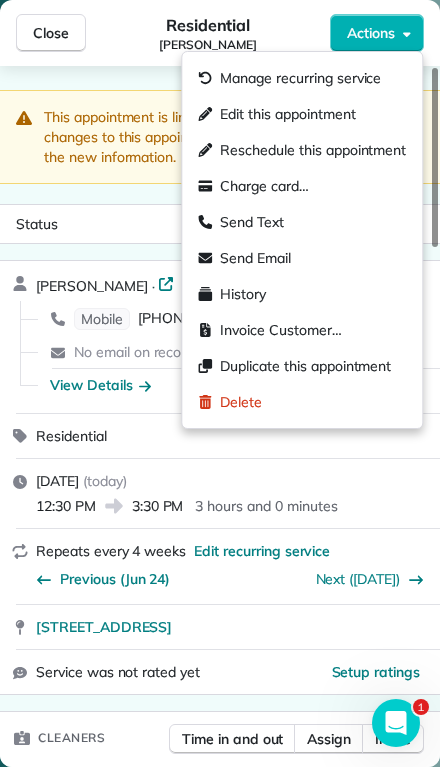 click on "Manage recurring service" at bounding box center (300, 78) 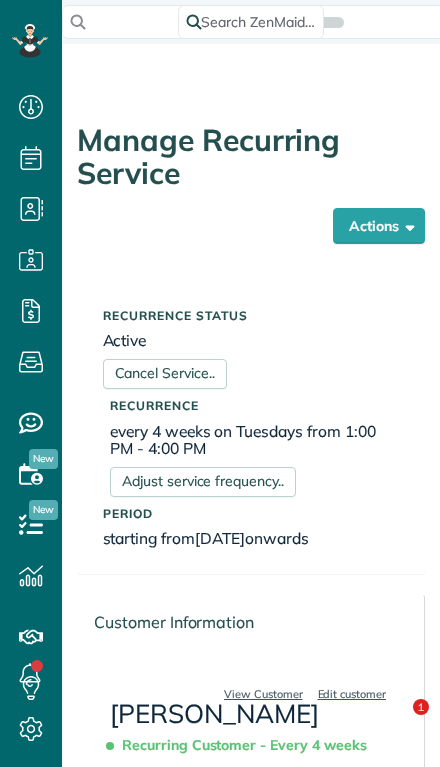 scroll, scrollTop: 0, scrollLeft: 0, axis: both 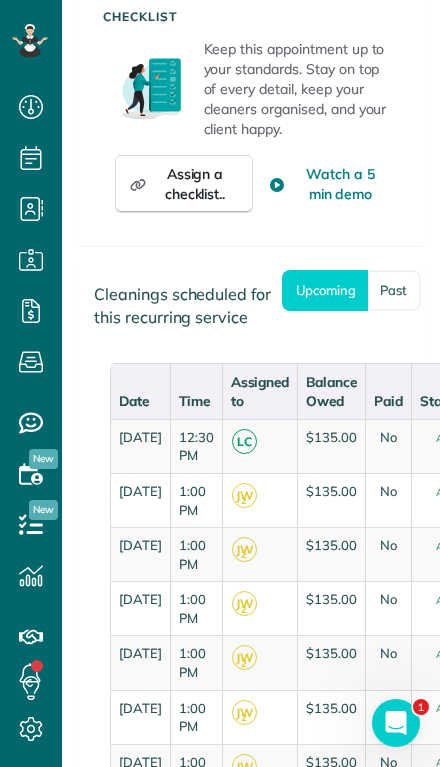 click on "Past" at bounding box center (394, 290) 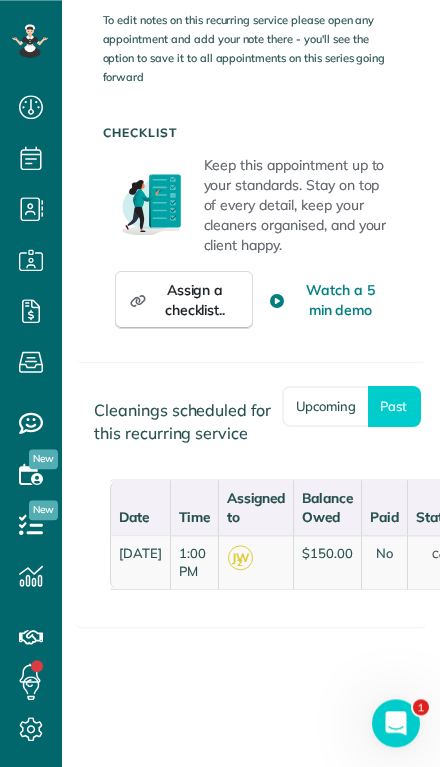 scroll, scrollTop: 0, scrollLeft: 0, axis: both 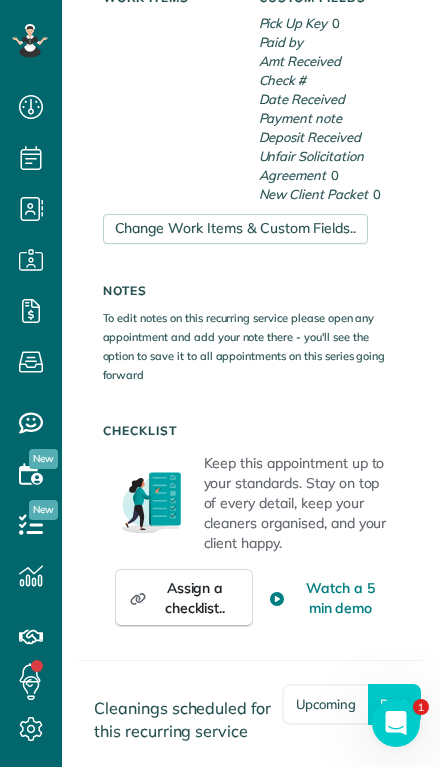 click on "To edit notes on this recurring service please open any appointment and add your note there - you'll see the option to save it to all appointments on this series going forward" at bounding box center (244, 346) 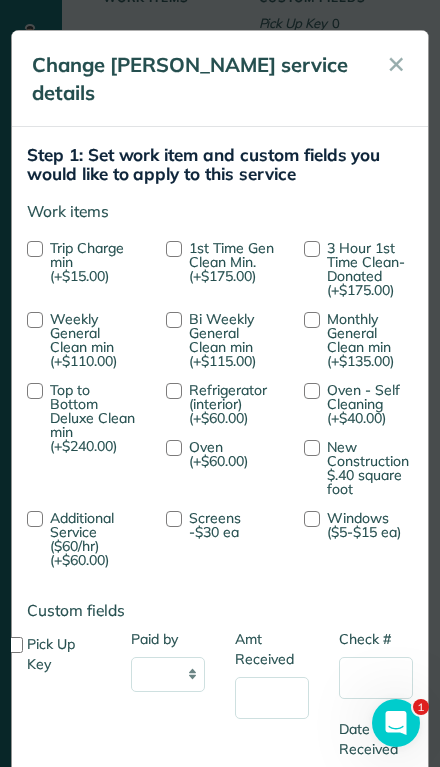scroll, scrollTop: -47, scrollLeft: 0, axis: vertical 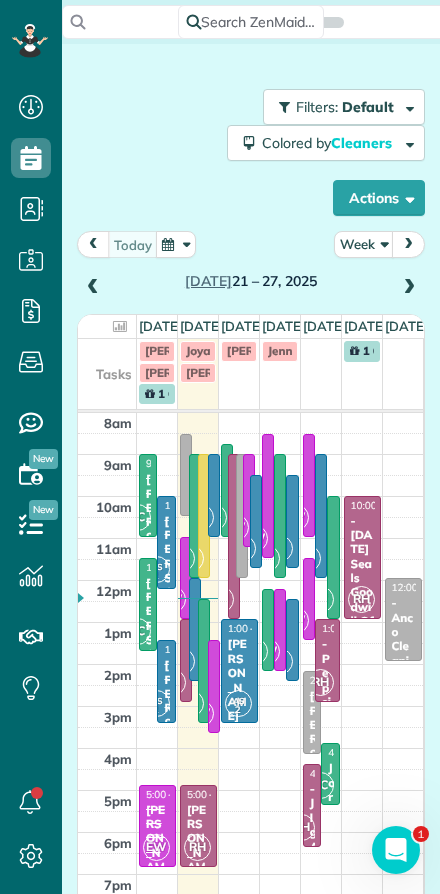 click on "Week" at bounding box center [364, 244] 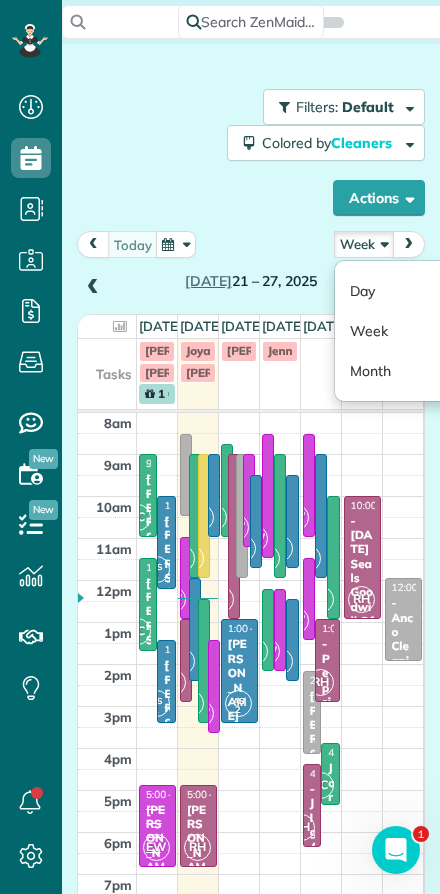 click on "Day" at bounding box center (414, 291) 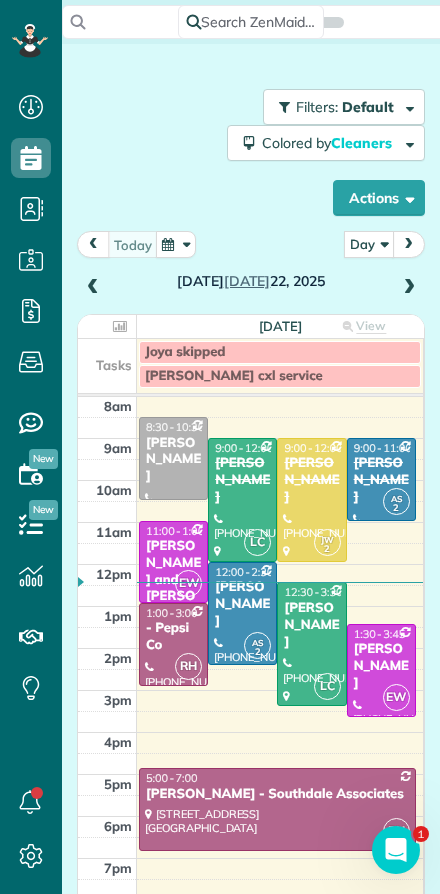 click on "[PERSON_NAME]" at bounding box center [311, 625] 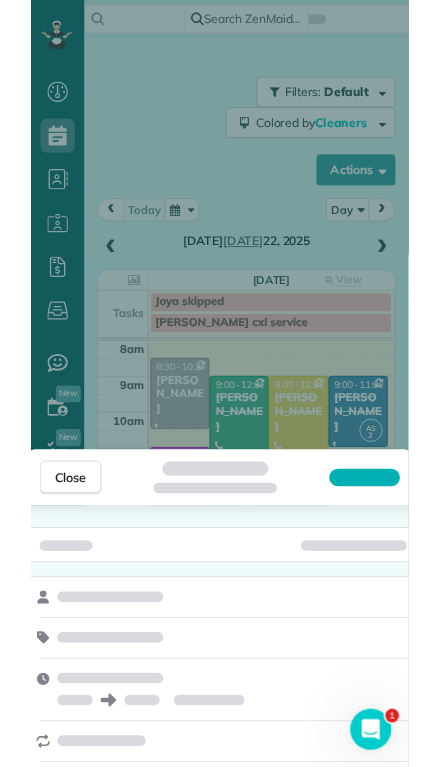 scroll, scrollTop: 44, scrollLeft: 0, axis: vertical 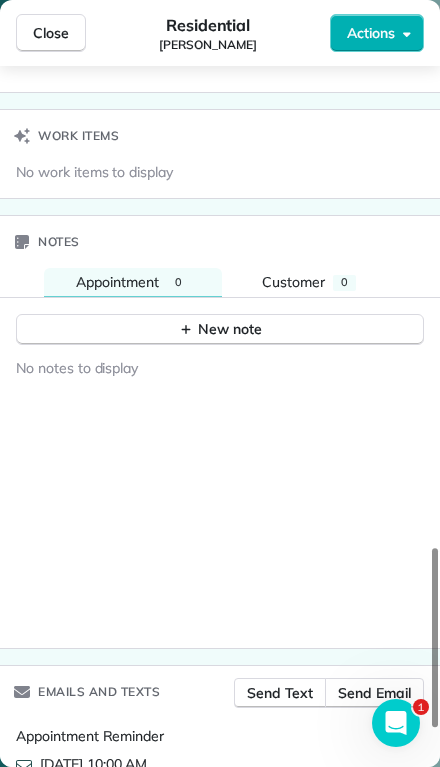 click on "New note" at bounding box center (220, 329) 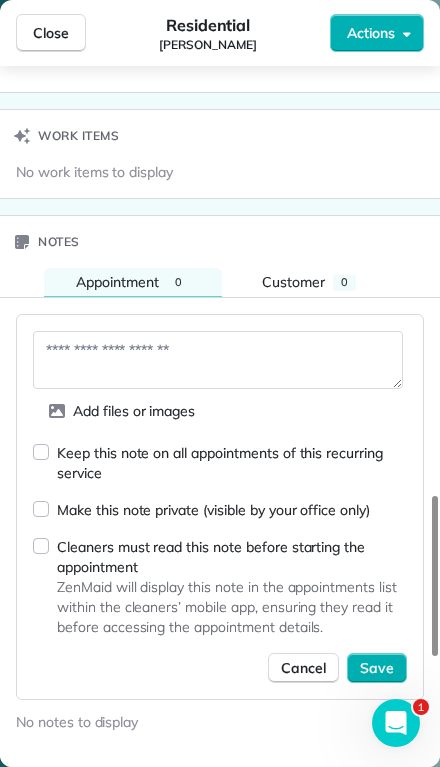 click at bounding box center [218, 360] 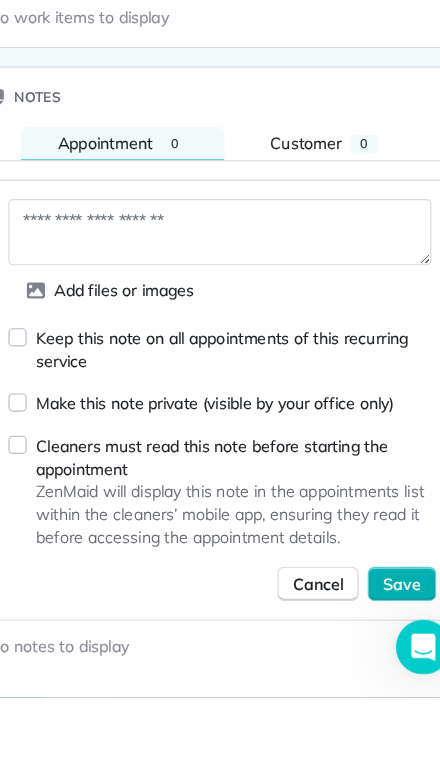 click at bounding box center (218, 360) 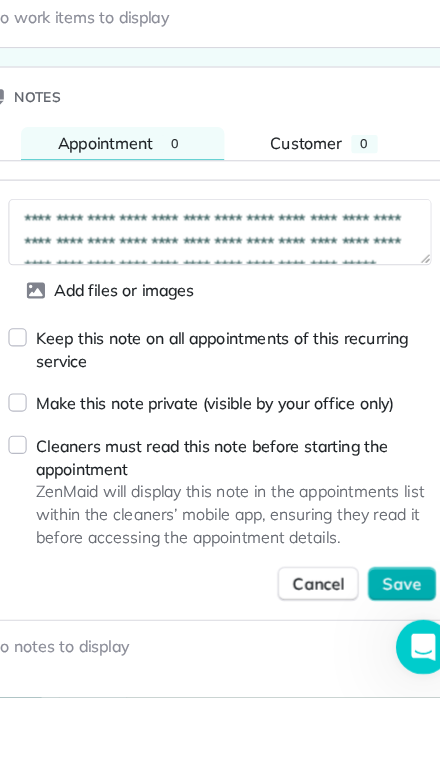 scroll, scrollTop: 40, scrollLeft: 0, axis: vertical 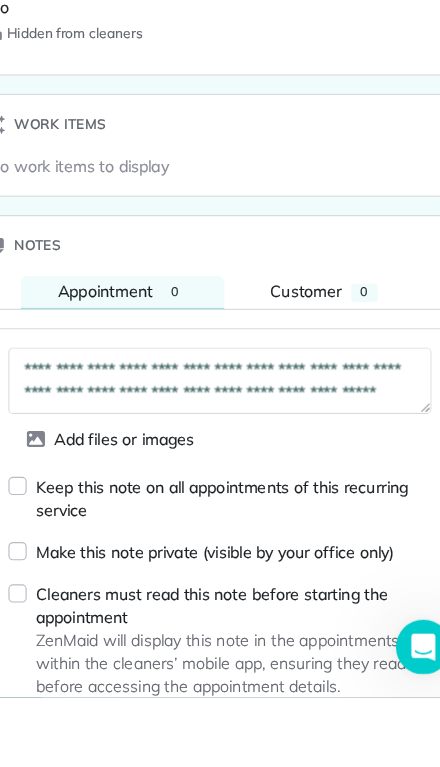 click on "**********" at bounding box center [218, 490] 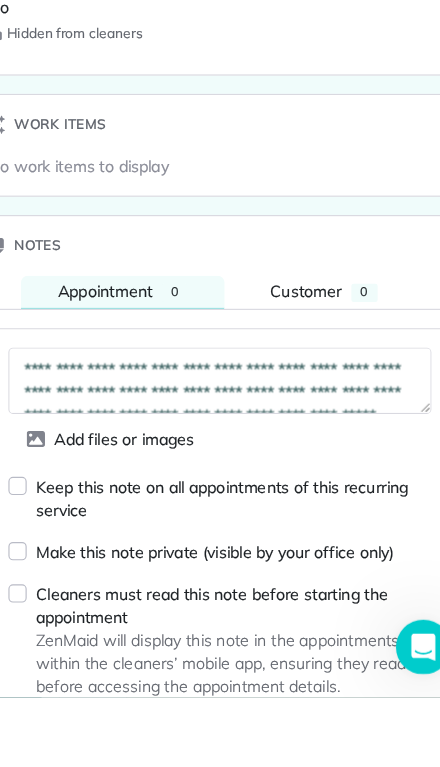 scroll, scrollTop: 0, scrollLeft: 0, axis: both 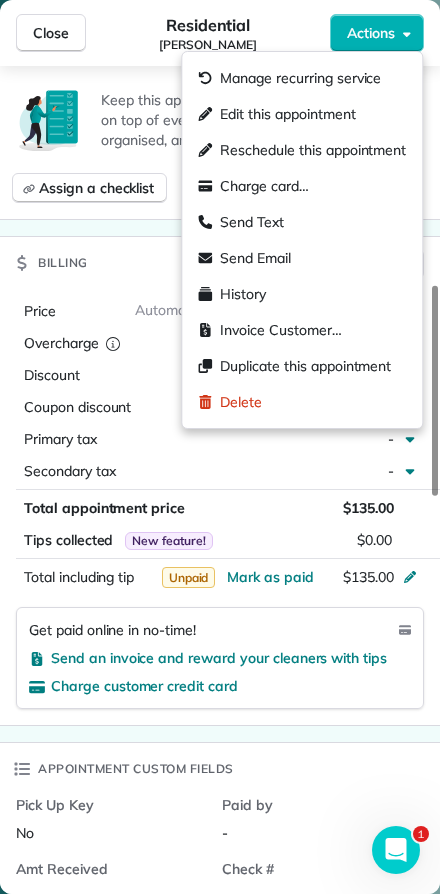 click on "Manage recurring service" at bounding box center (300, 78) 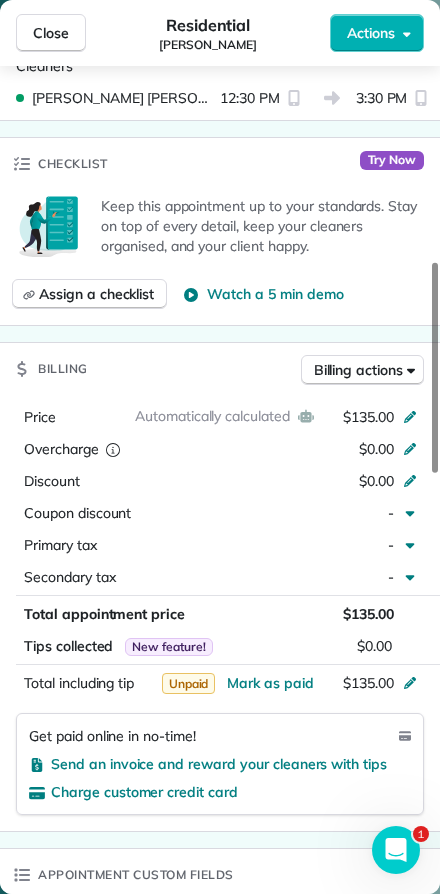 scroll, scrollTop: 732, scrollLeft: 0, axis: vertical 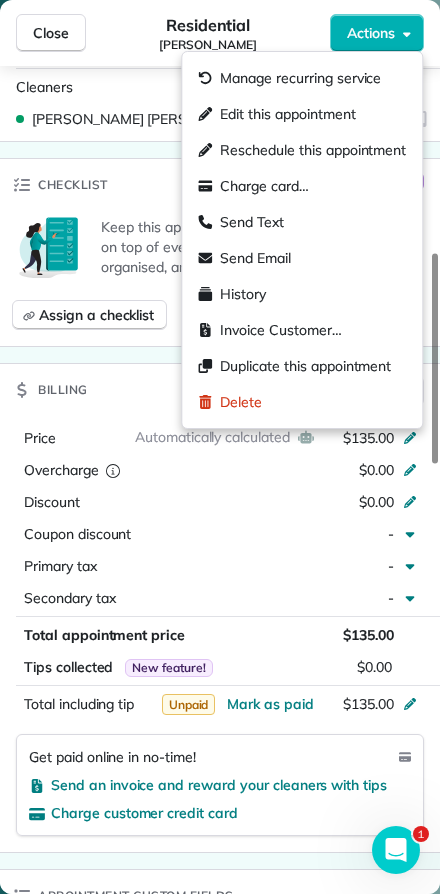 click on "Manage recurring service" at bounding box center (300, 78) 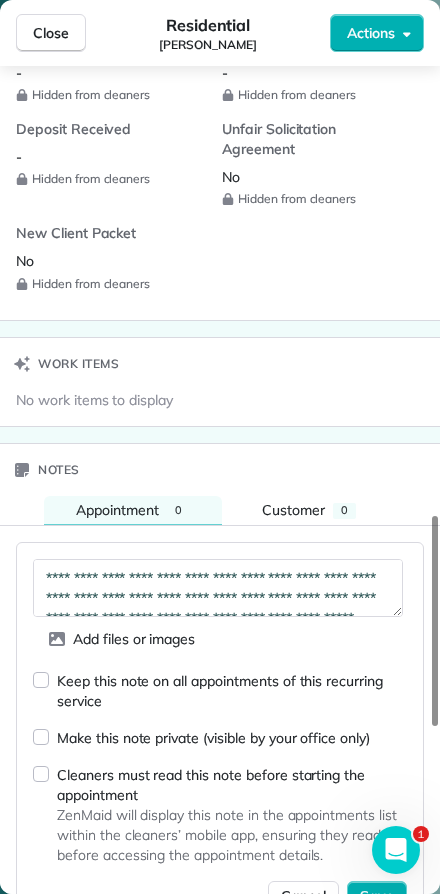 scroll, scrollTop: 1774, scrollLeft: 0, axis: vertical 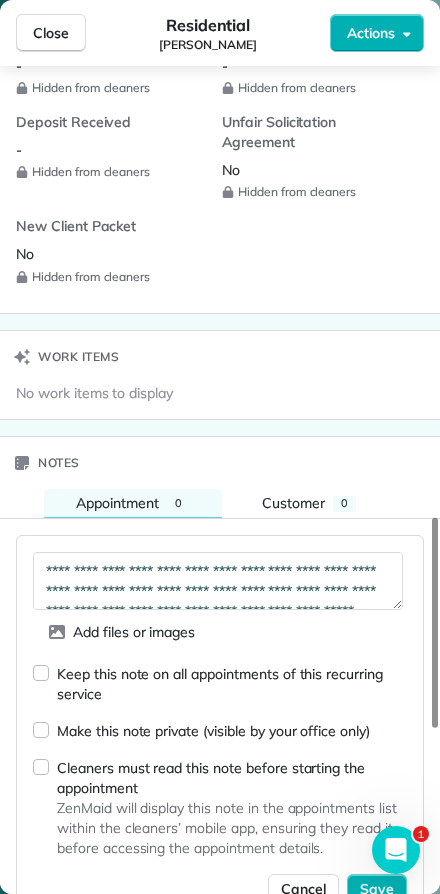 click on "Appointment" at bounding box center (117, 503) 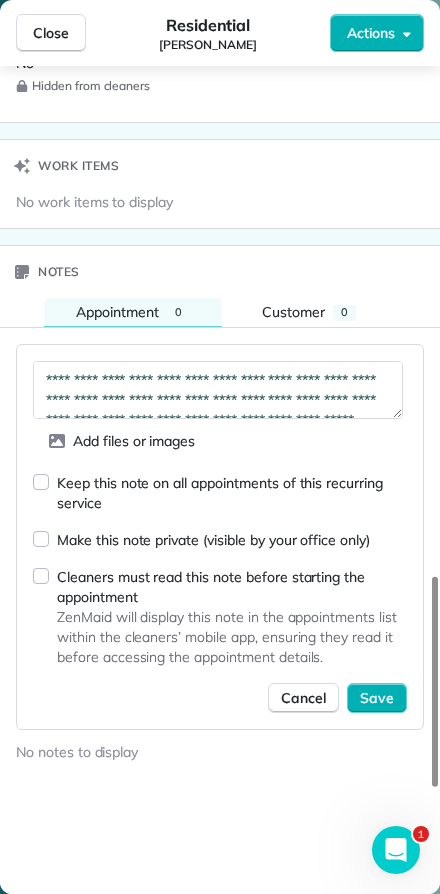 scroll, scrollTop: 1964, scrollLeft: 0, axis: vertical 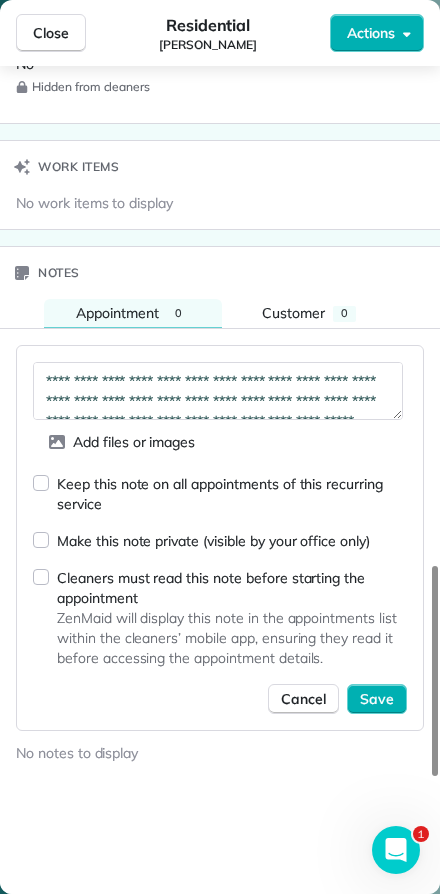click on "Cancel" at bounding box center (303, 699) 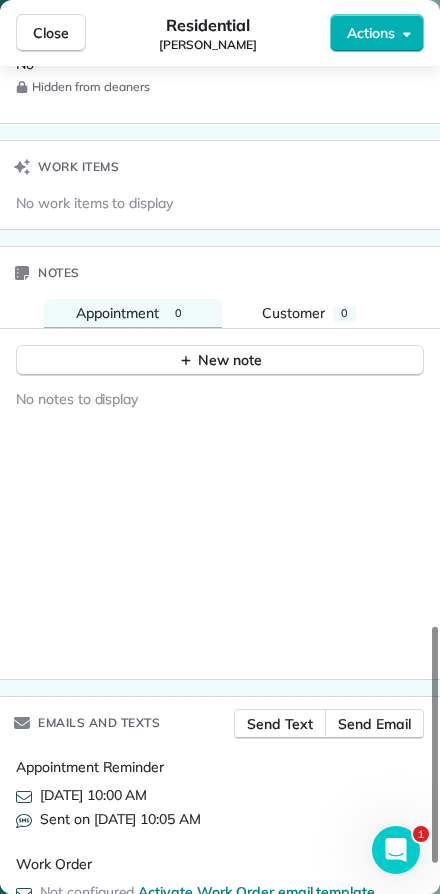click on "New note" at bounding box center [220, 360] 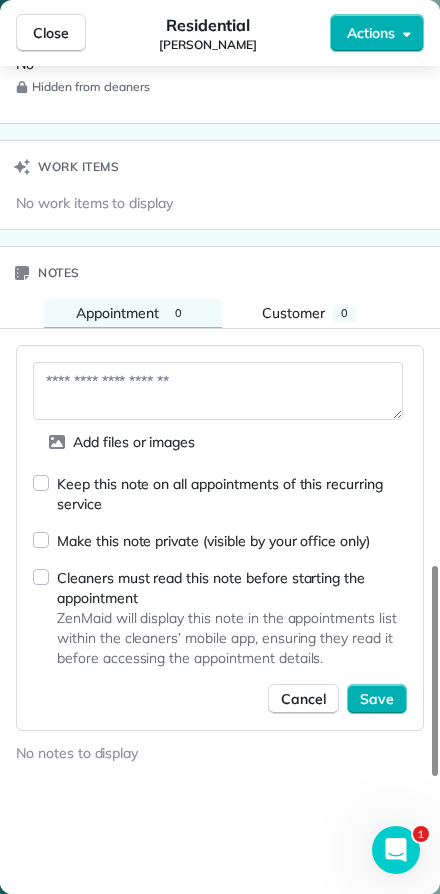 click at bounding box center [218, 391] 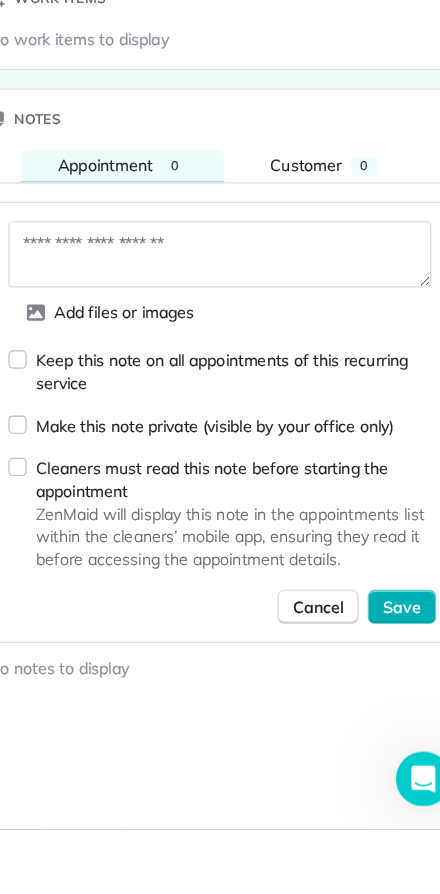click at bounding box center [218, 391] 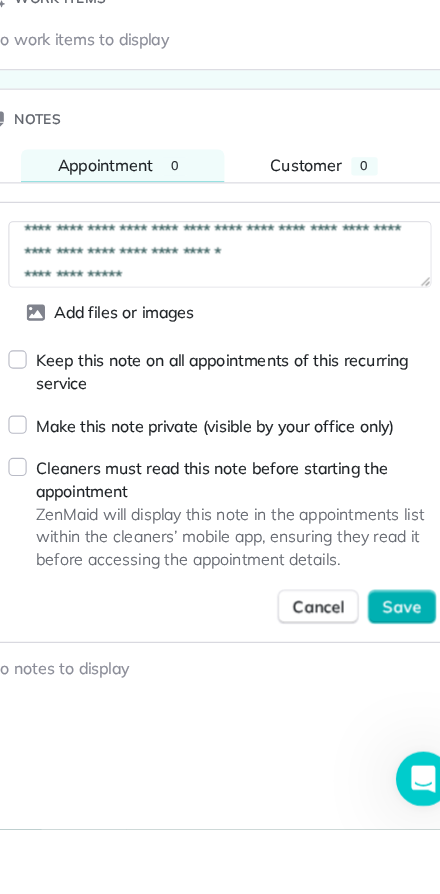scroll, scrollTop: 11, scrollLeft: 0, axis: vertical 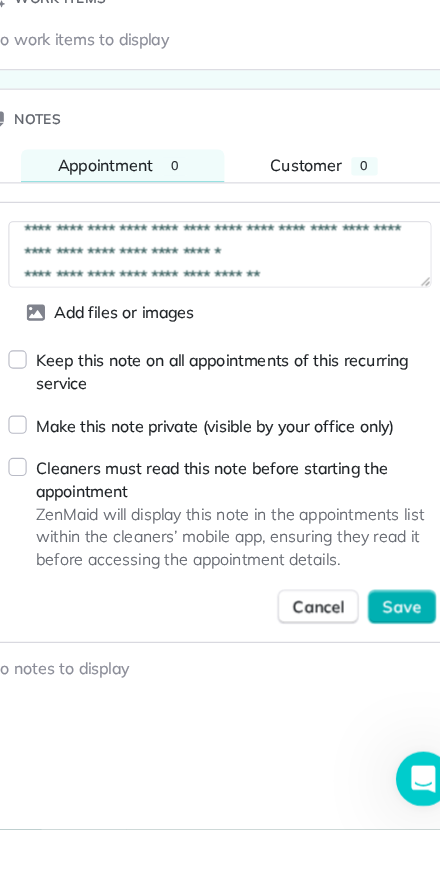type on "**********" 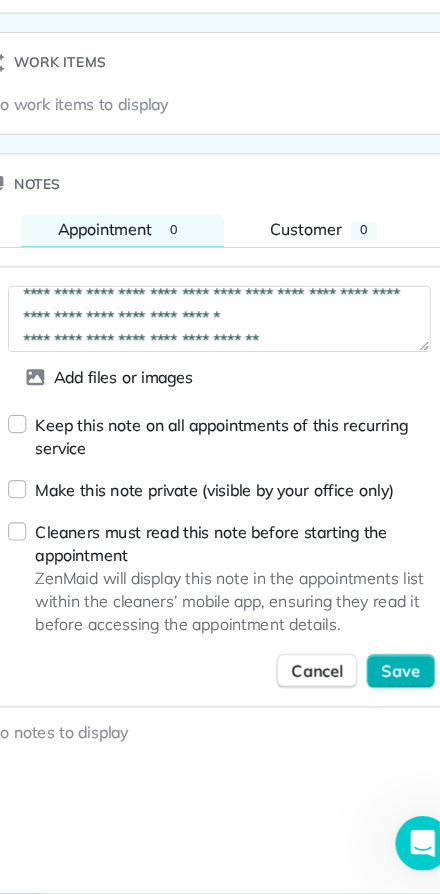 click on "Save" at bounding box center (377, 699) 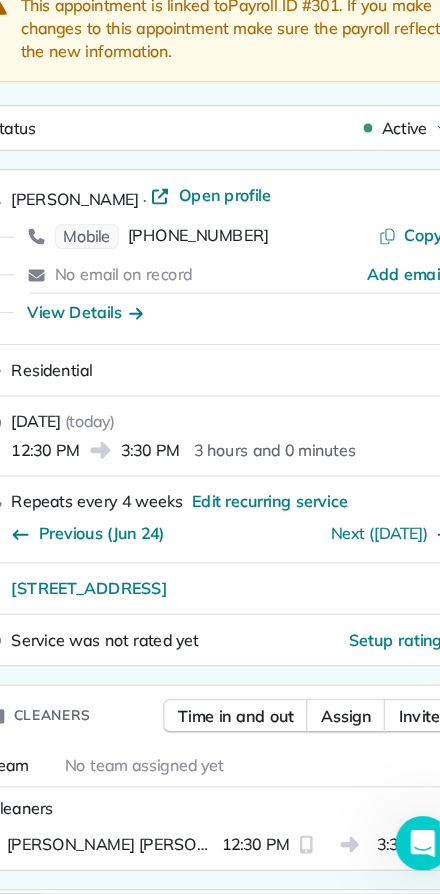 scroll, scrollTop: 0, scrollLeft: 0, axis: both 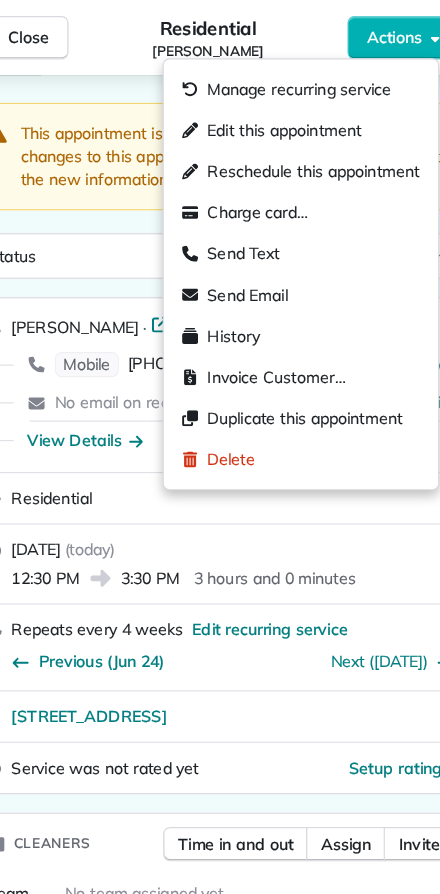 click on "Manage recurring service" at bounding box center [287, 78] 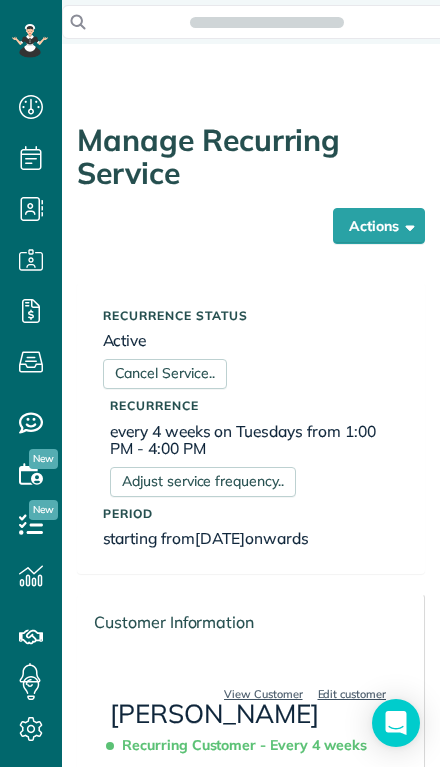 scroll, scrollTop: 0, scrollLeft: 0, axis: both 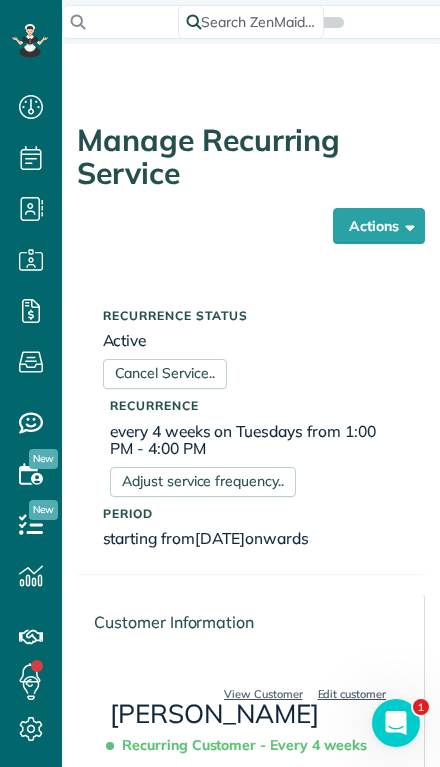 click on "Actions" at bounding box center (379, 226) 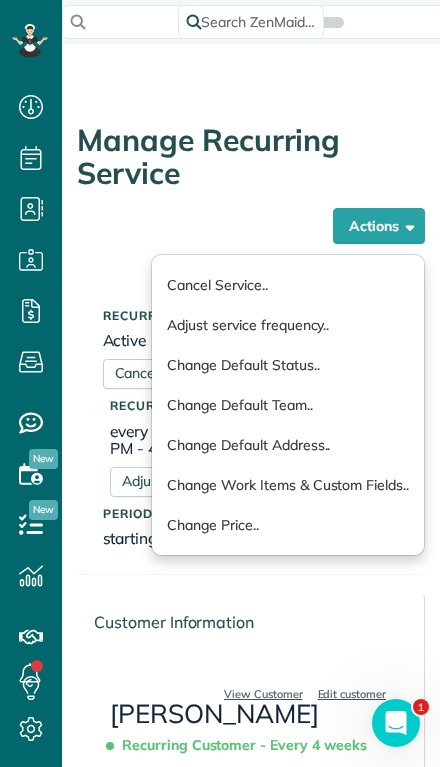 click on "Manage Recurring Service" at bounding box center [251, 157] 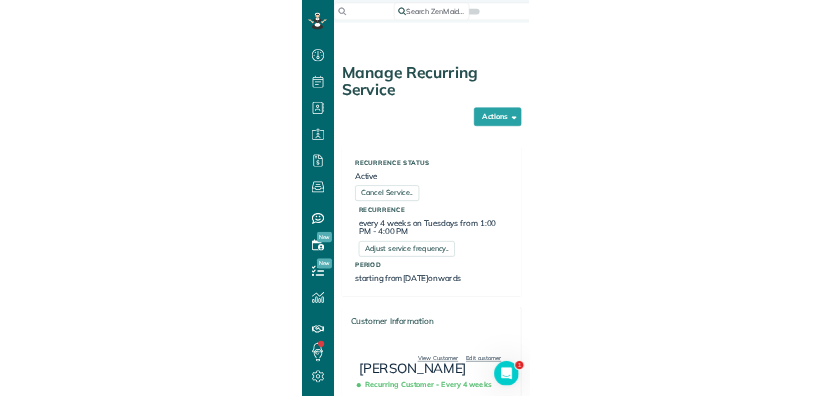 scroll, scrollTop: 0, scrollLeft: 0, axis: both 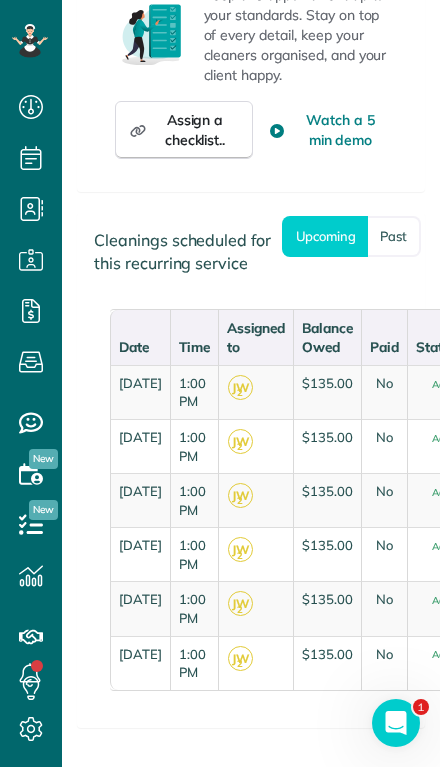 click on "Past" at bounding box center [394, 236] 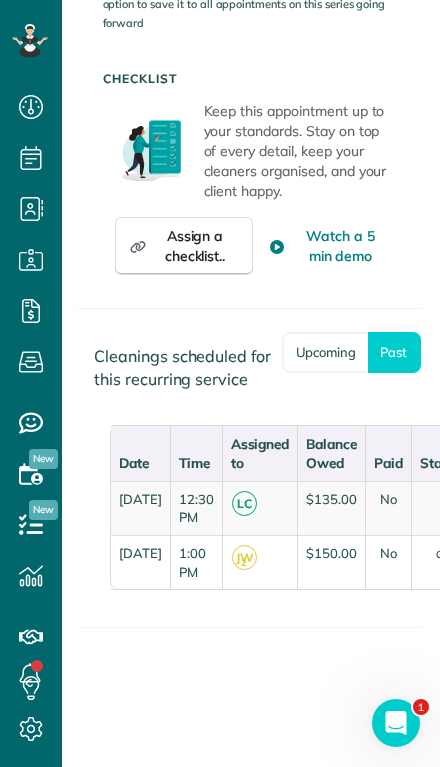 scroll, scrollTop: 1925, scrollLeft: 0, axis: vertical 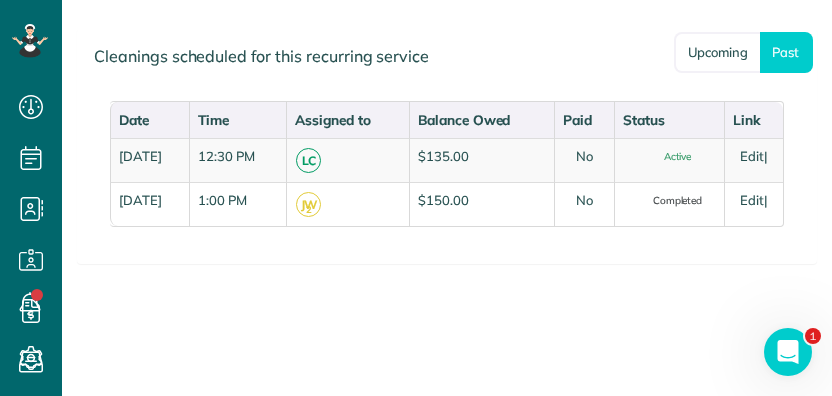 click on "Edit" at bounding box center (752, 200) 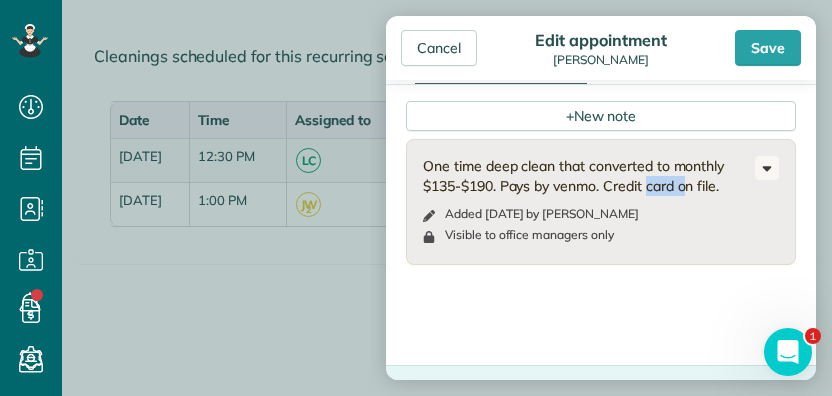scroll, scrollTop: 735, scrollLeft: 0, axis: vertical 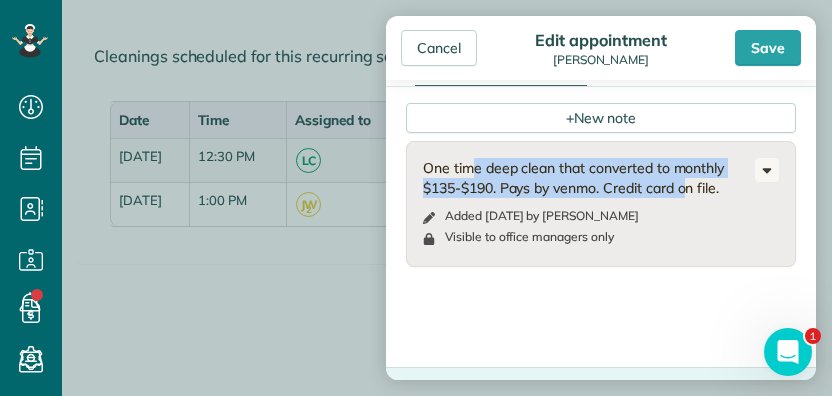 click on "One time deep clean that converted to monthly $135-$190. Pays by venmo. Credit card on file.
Added [DATE] by [PERSON_NAME]
Visible to office managers only" at bounding box center [589, 204] 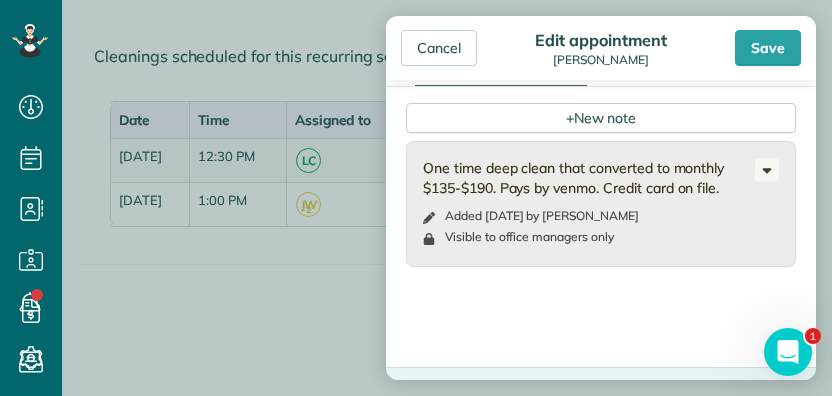 click on "One time deep clean that converted to monthly $135-$190. Pays by venmo. Credit card on file.
Added [DATE] by [PERSON_NAME]
Visible to office managers only" at bounding box center (589, 204) 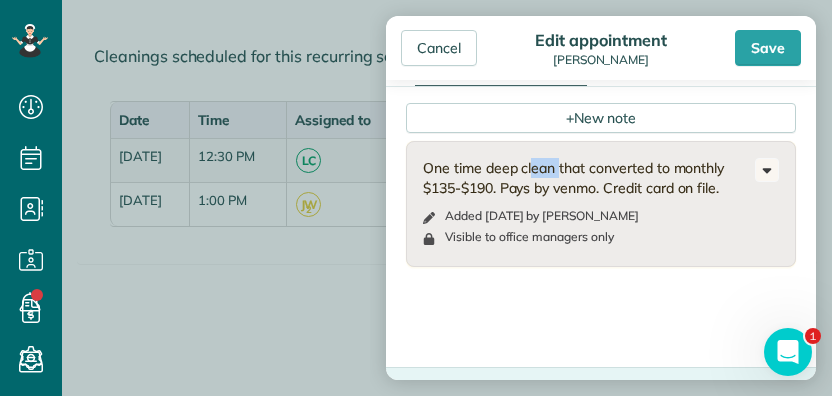 scroll, scrollTop: 734, scrollLeft: 0, axis: vertical 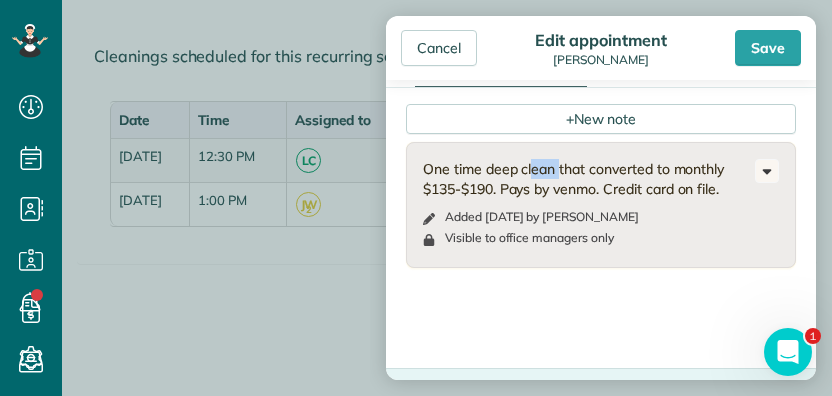 click on "One time deep clean that converted to monthly $135-$190. Pays by venmo. Credit card on file." at bounding box center [589, 179] 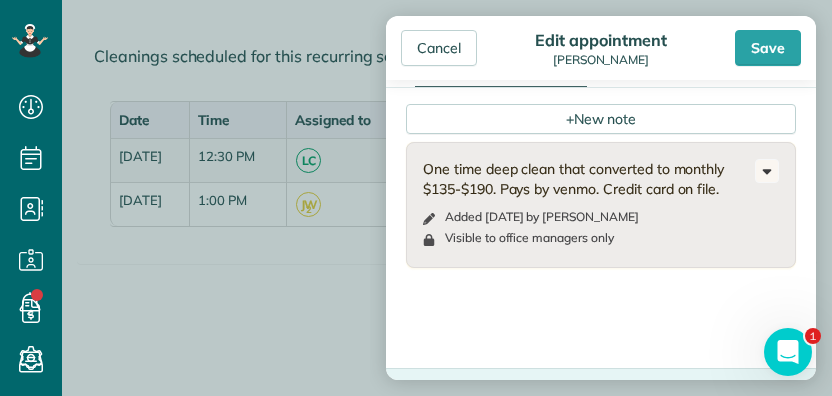 click on "One time deep clean that converted to monthly $135-$190. Pays by venmo. Credit card on file." at bounding box center [589, 179] 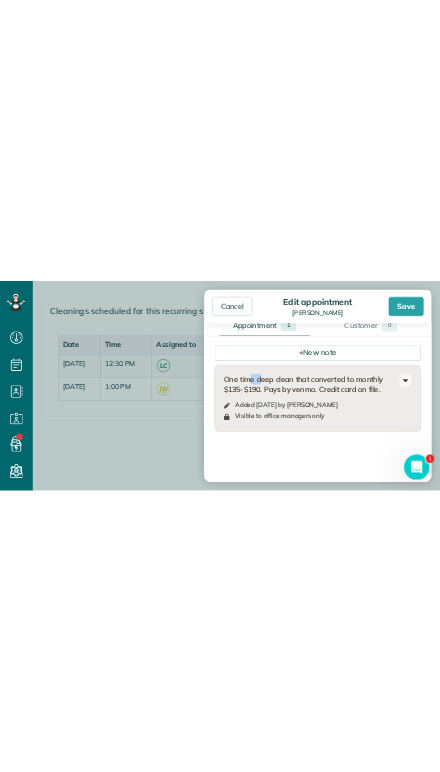 scroll, scrollTop: 716, scrollLeft: 0, axis: vertical 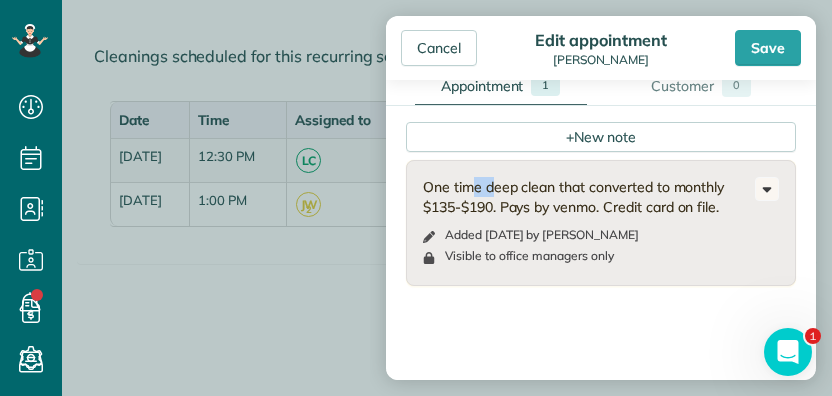click on "One time deep clean that converted to monthly $135-$190. Pays by venmo. Credit card on file." at bounding box center (589, 197) 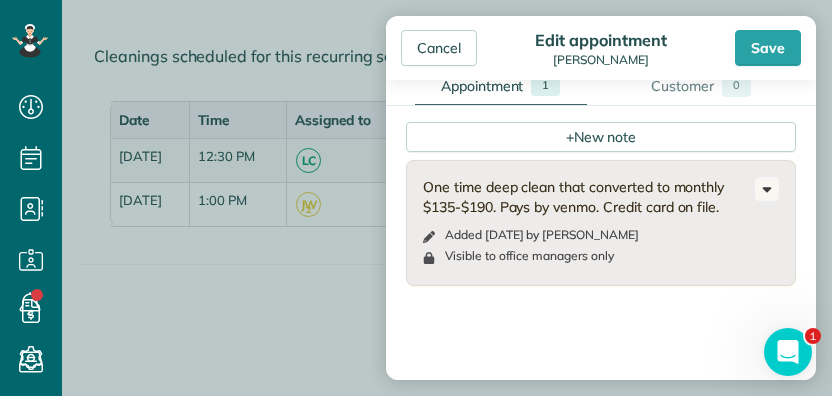 click on "One time deep clean that converted to monthly $135-$190. Pays by venmo. Credit card on file." at bounding box center [589, 197] 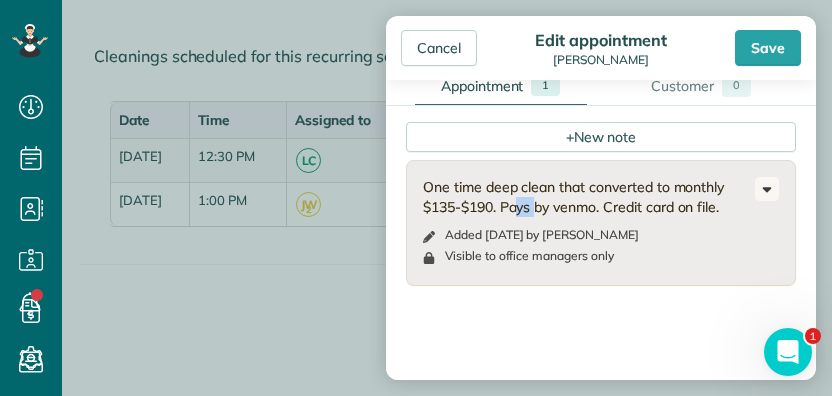 click on "Added 1 months ago by Andra Miller" at bounding box center (542, 234) 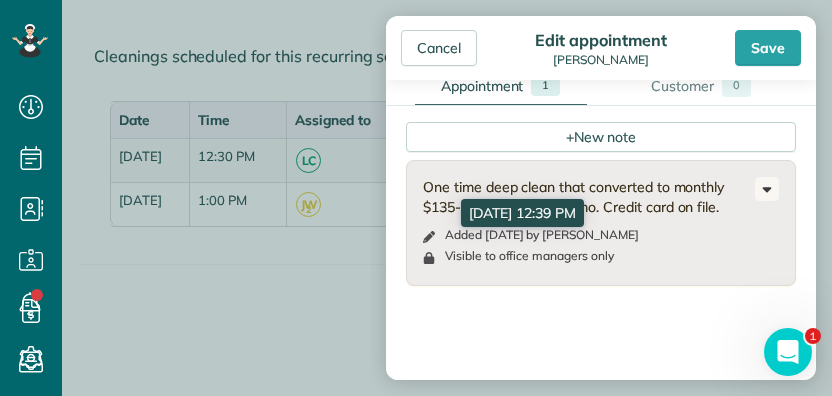 click on "One time deep clean that converted to monthly $135-$190. Pays by venmo. Credit card on file." at bounding box center (589, 197) 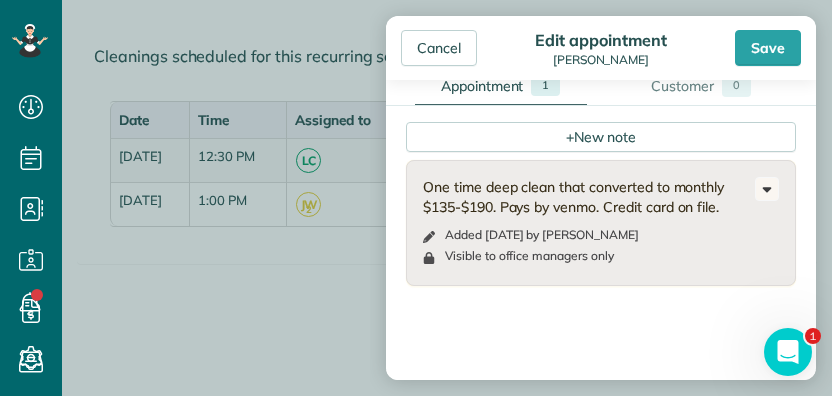 click on "One time deep clean that converted to monthly $135-$190. Pays by venmo. Credit card on file." at bounding box center (589, 197) 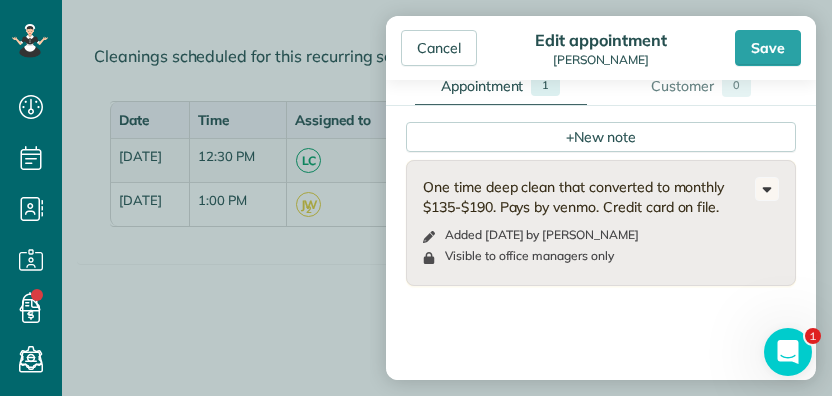 copy on "One time deep clean that converted to monthly $135-$190. Pays by venmo. Credit card on file" 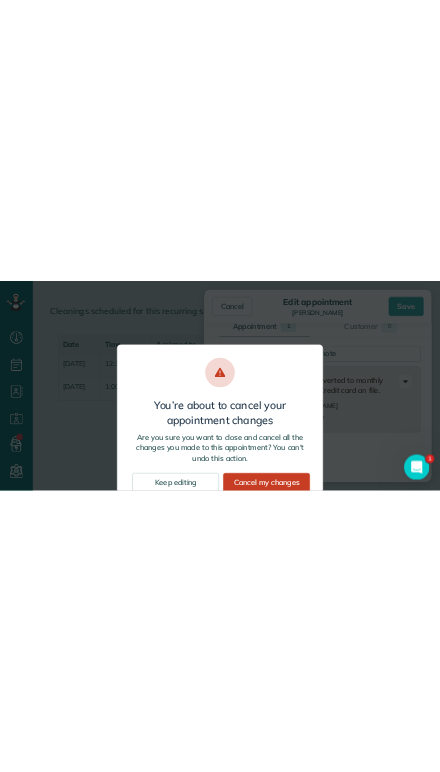 scroll, scrollTop: 1232, scrollLeft: 0, axis: vertical 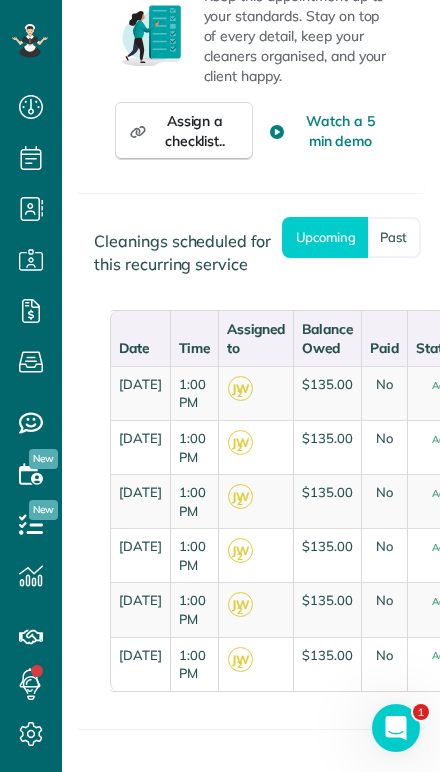 click on "Past" at bounding box center [394, 237] 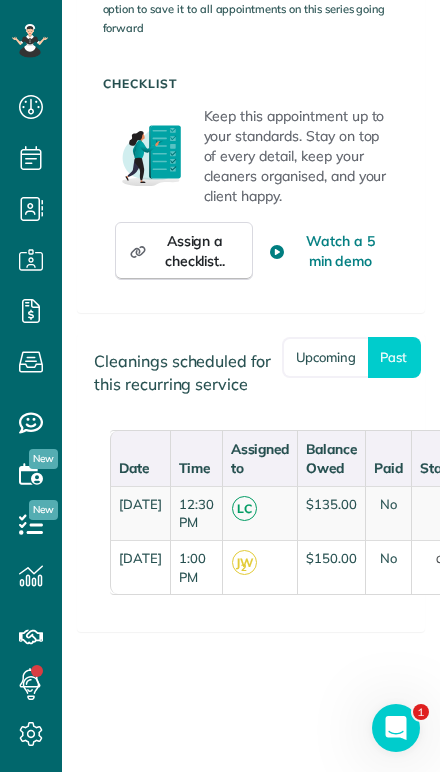 scroll, scrollTop: 1964, scrollLeft: 0, axis: vertical 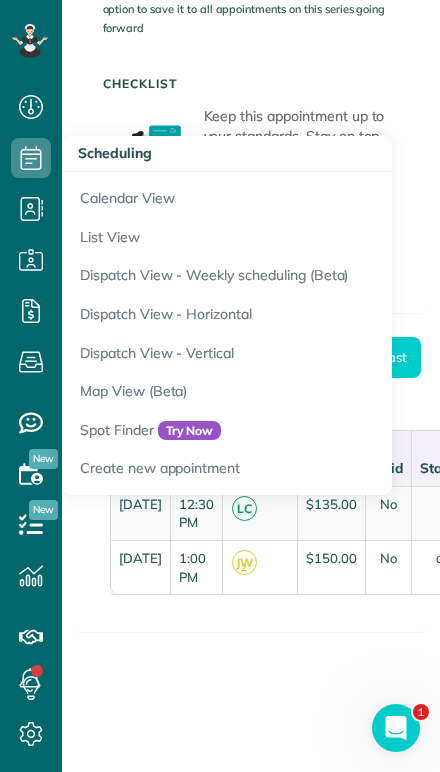 click on "Calendar View" at bounding box center [312, 195] 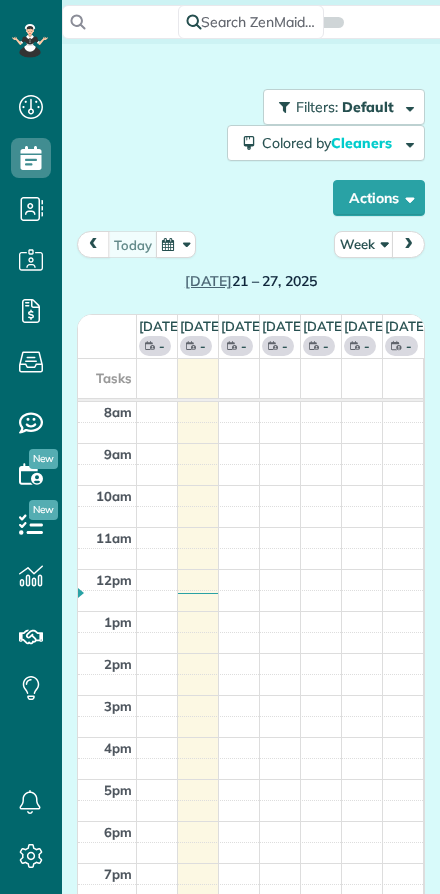 scroll, scrollTop: 0, scrollLeft: 0, axis: both 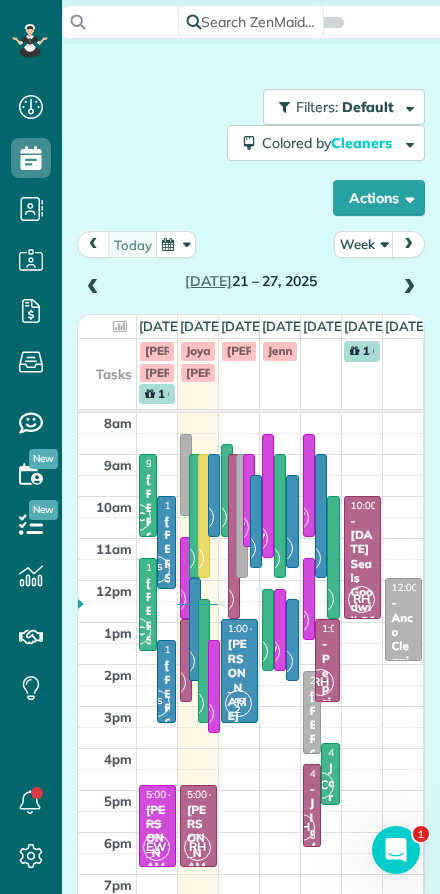 click on "Week" at bounding box center [364, 244] 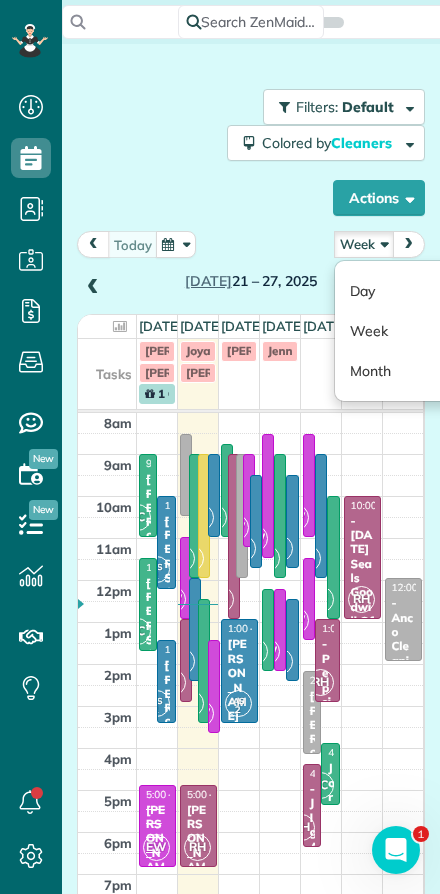 click on "Day" at bounding box center (414, 291) 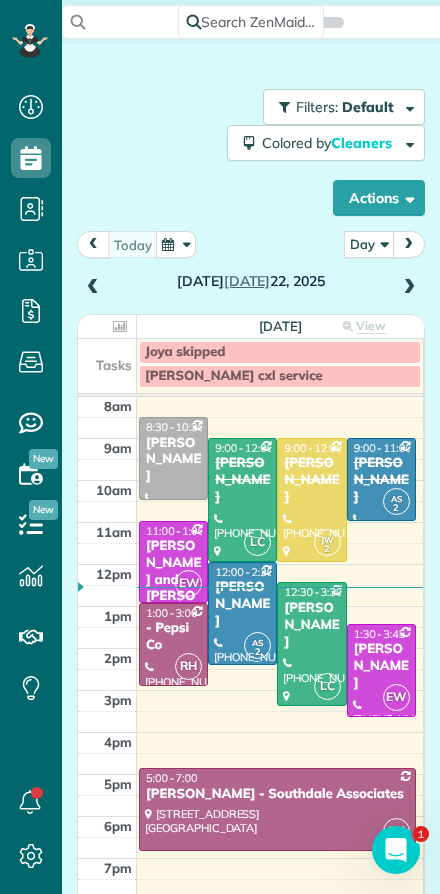 click at bounding box center (311, 644) 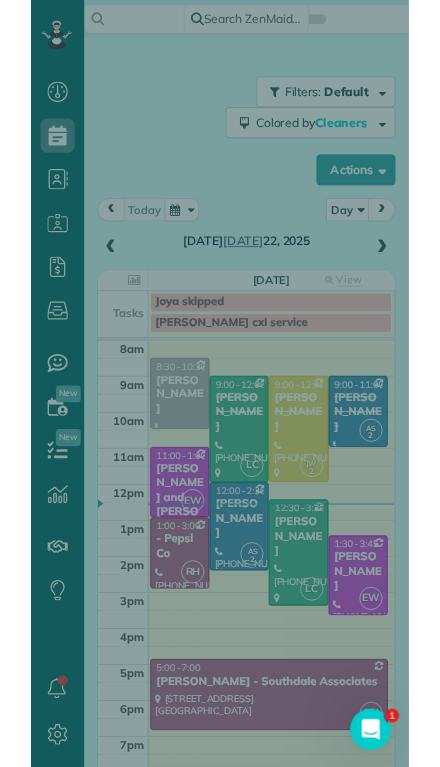scroll, scrollTop: 811, scrollLeft: 62, axis: both 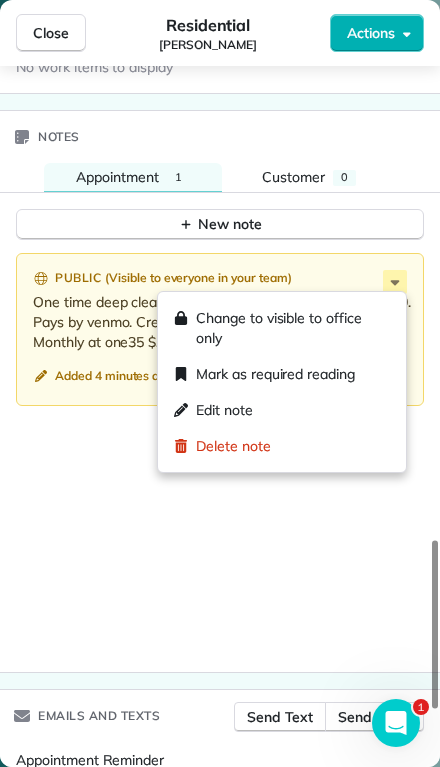 click on "Edit note" at bounding box center [224, 410] 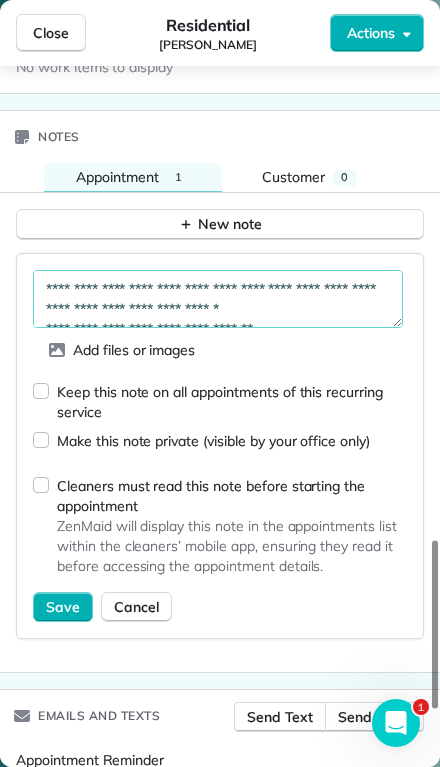 click on "**********" at bounding box center [218, 299] 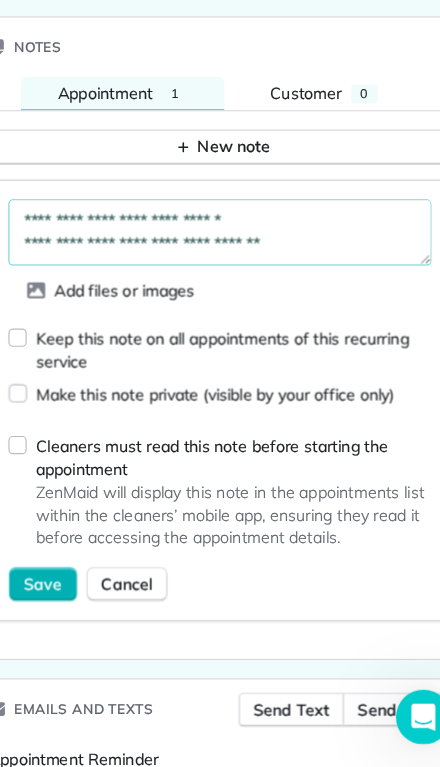 scroll, scrollTop: 20, scrollLeft: 0, axis: vertical 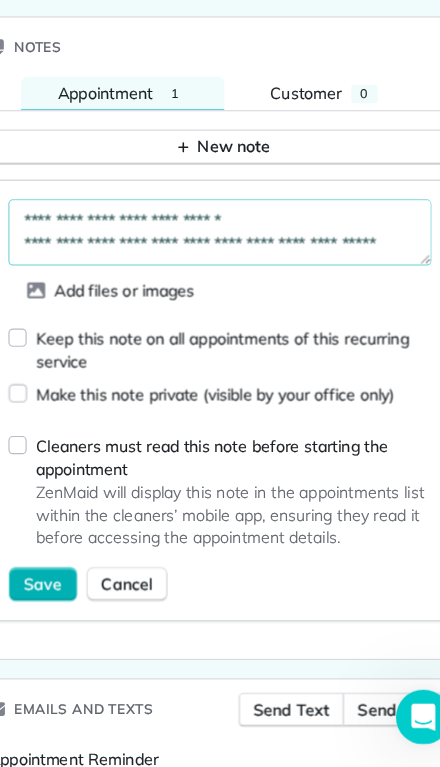 type on "**********" 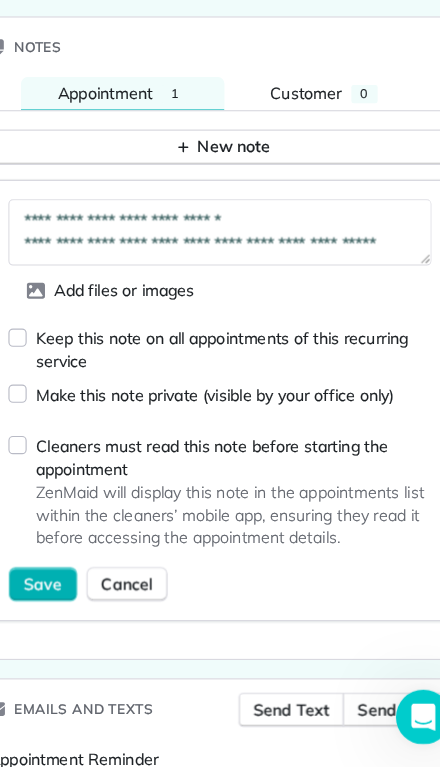scroll, scrollTop: 31, scrollLeft: 0, axis: vertical 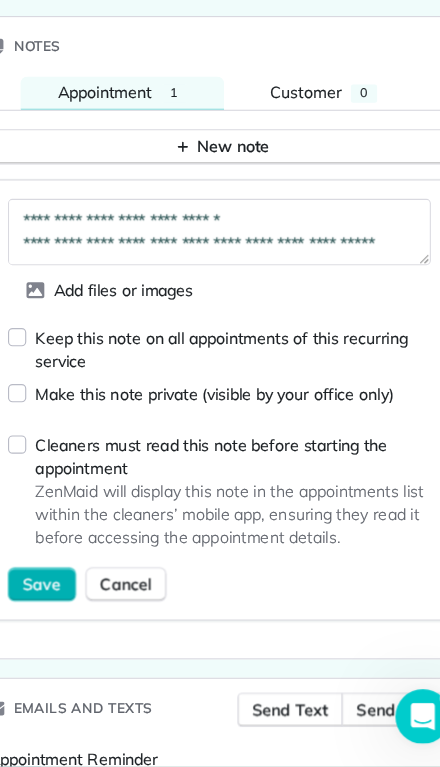 click on "Save" at bounding box center [63, 607] 